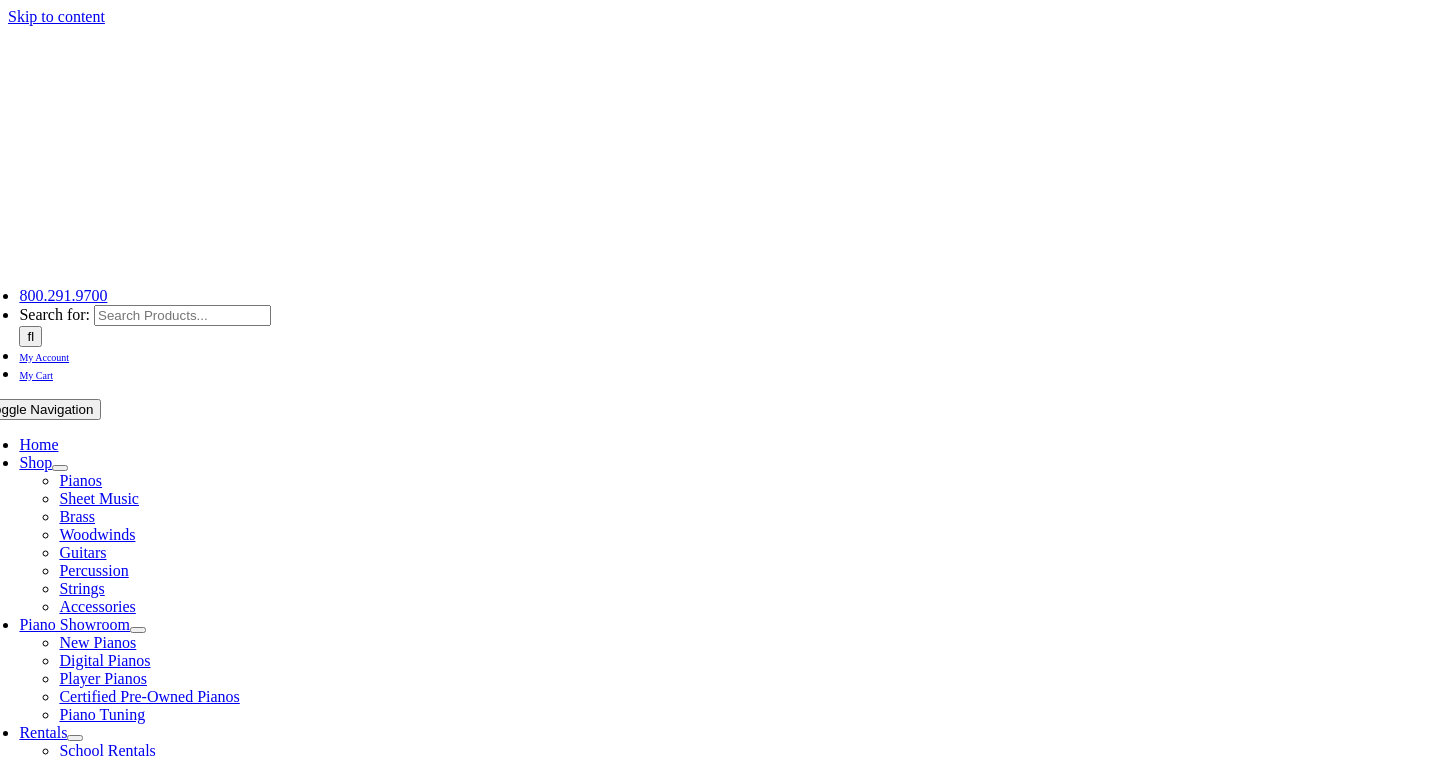 scroll, scrollTop: 0, scrollLeft: 0, axis: both 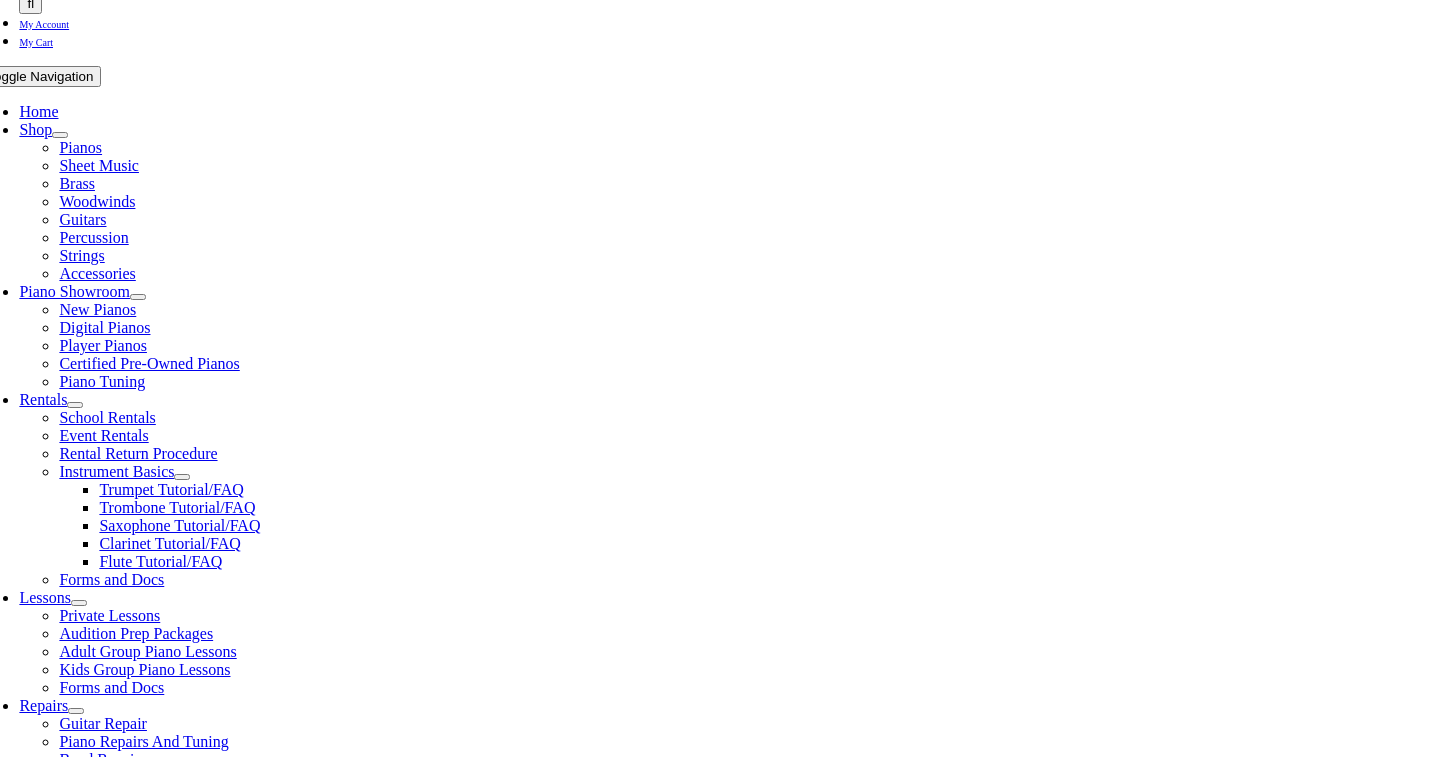 click on "Select Grade..." at bounding box center (44, 1265) 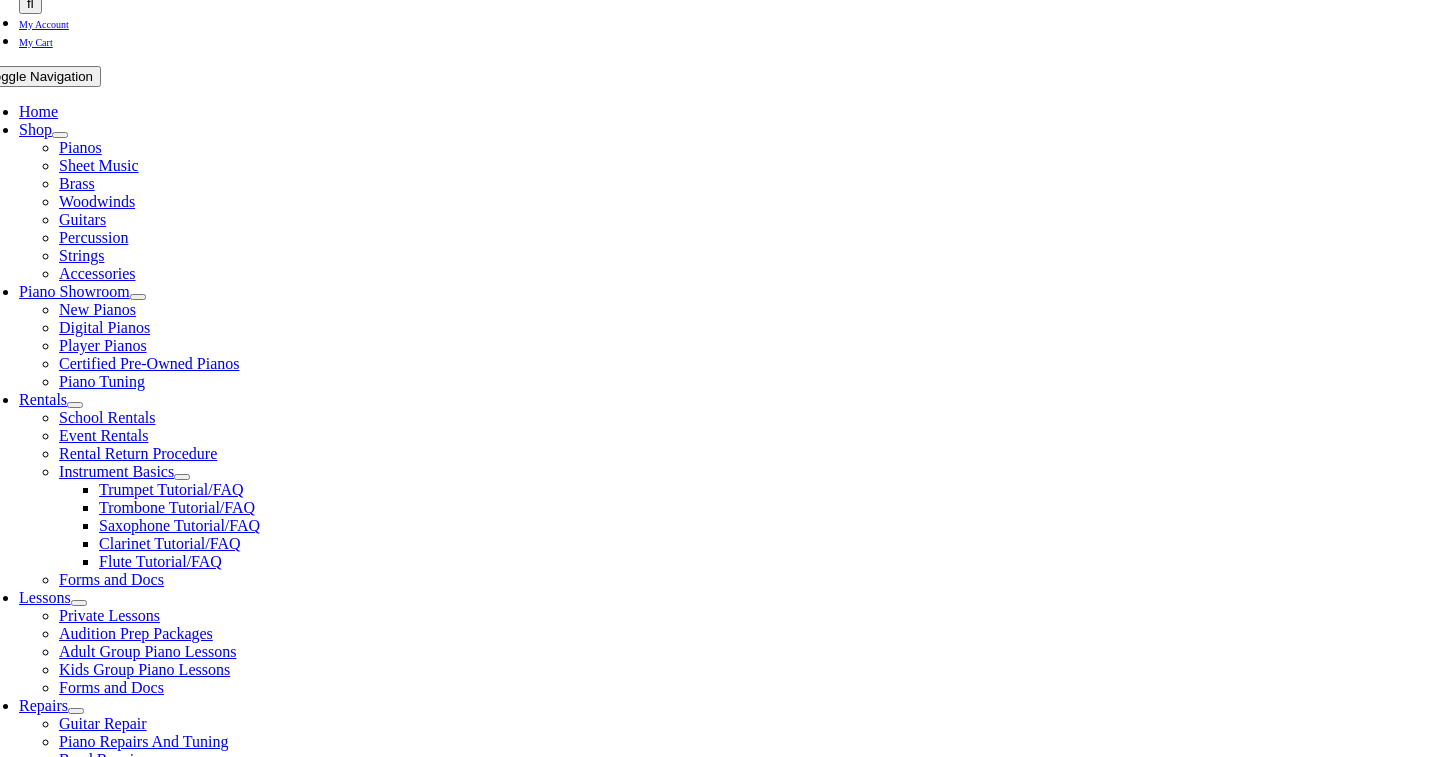 click on "Select Grade..." at bounding box center (279, 1263) 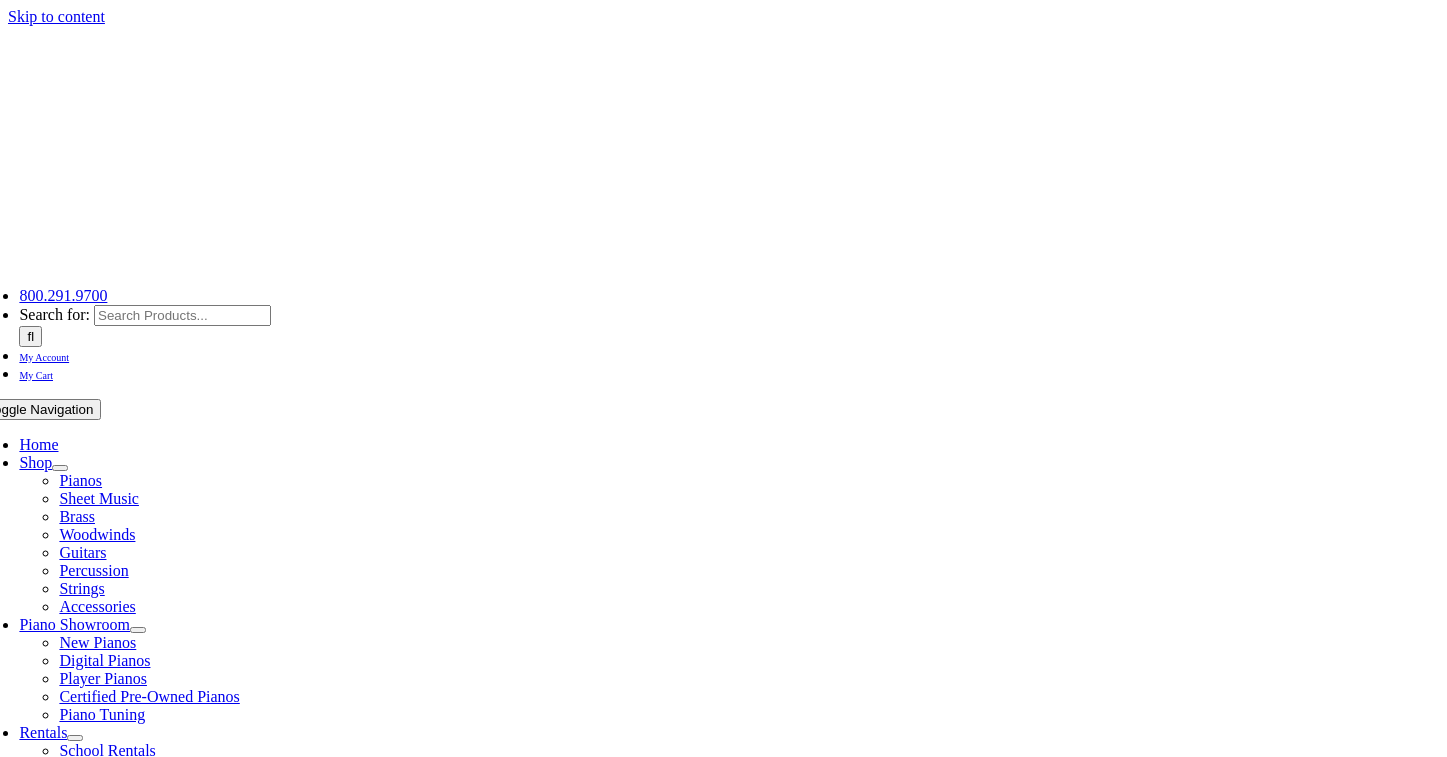 scroll, scrollTop: 0, scrollLeft: 0, axis: both 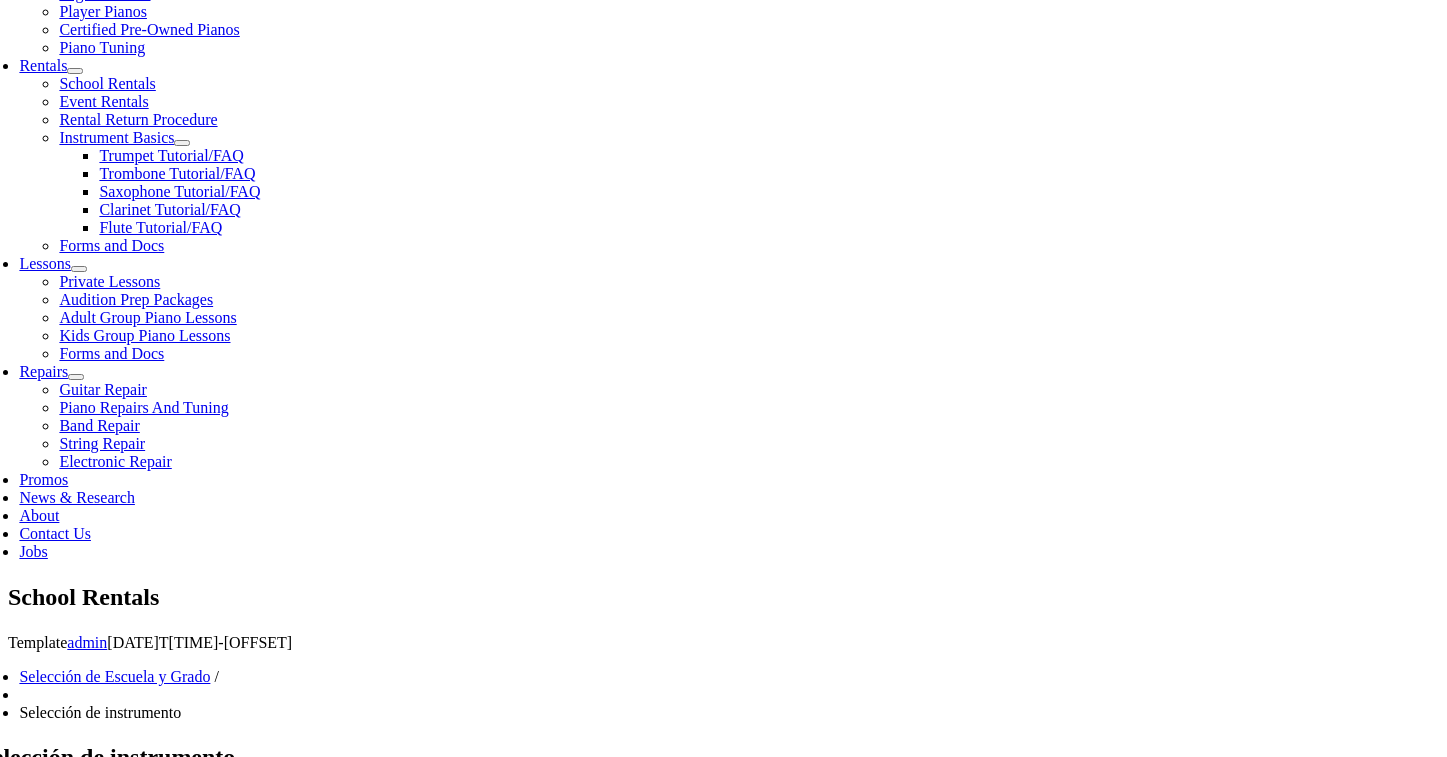 click on "$169.76  Año escolar* con renuncia de responsabilidad de daños" at bounding box center [287, 1348] 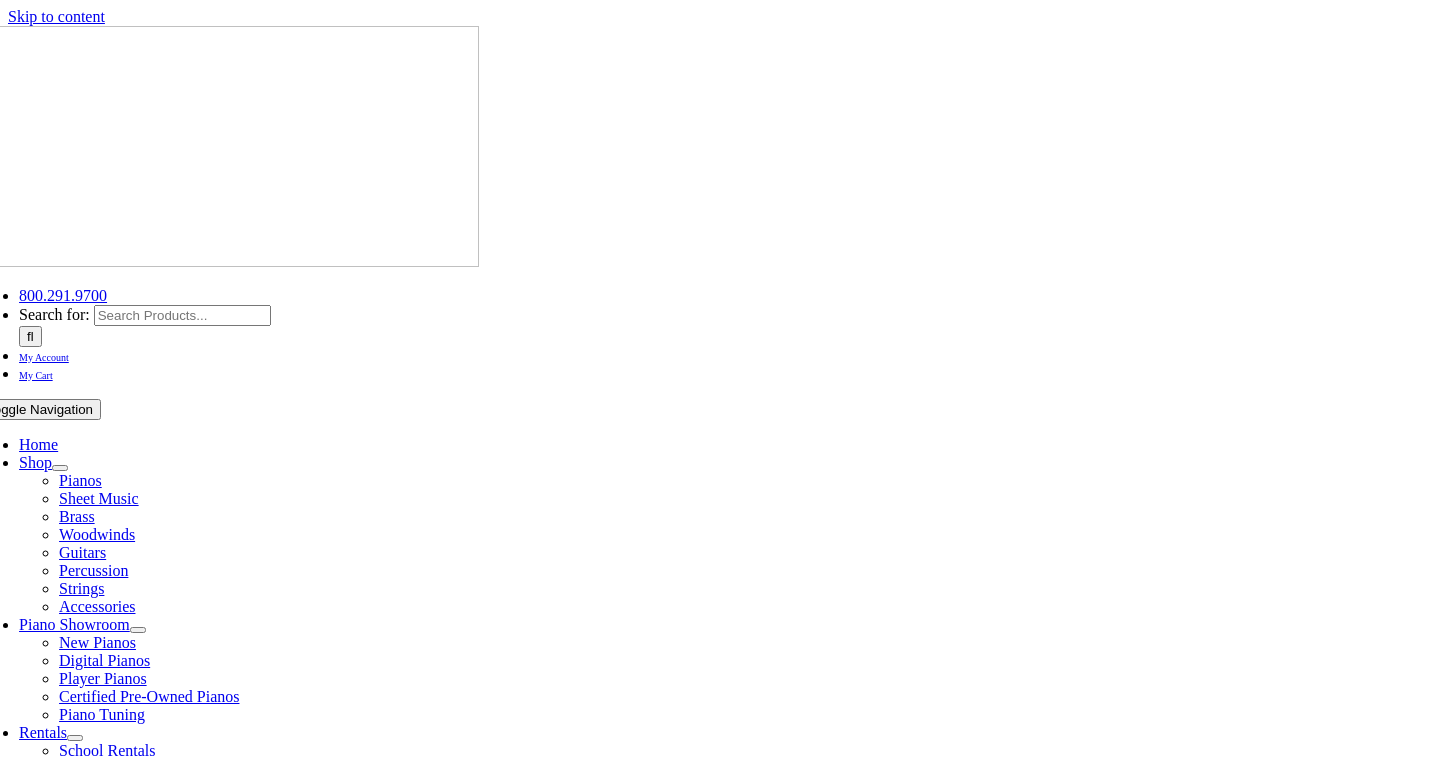 scroll, scrollTop: 0, scrollLeft: 0, axis: both 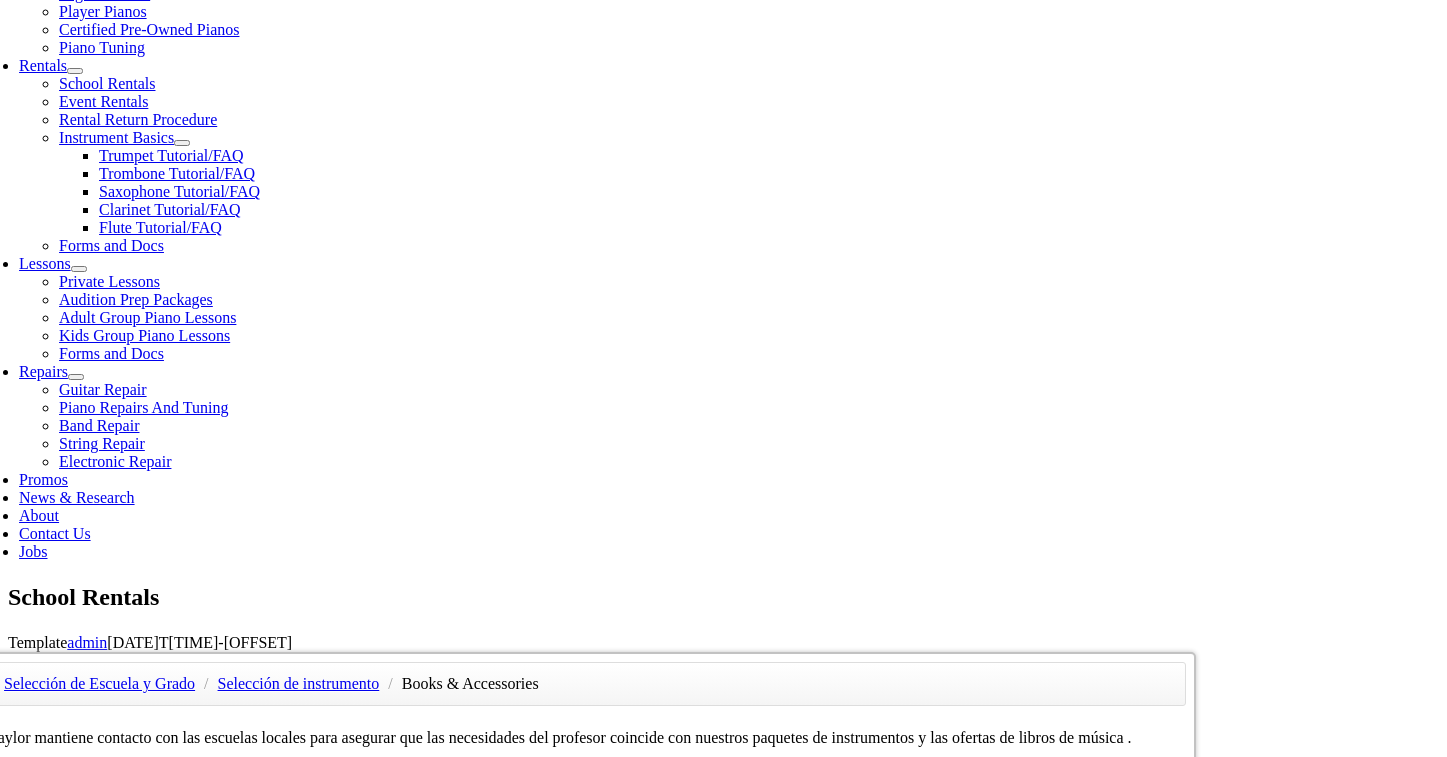 click at bounding box center (-1, 1246) 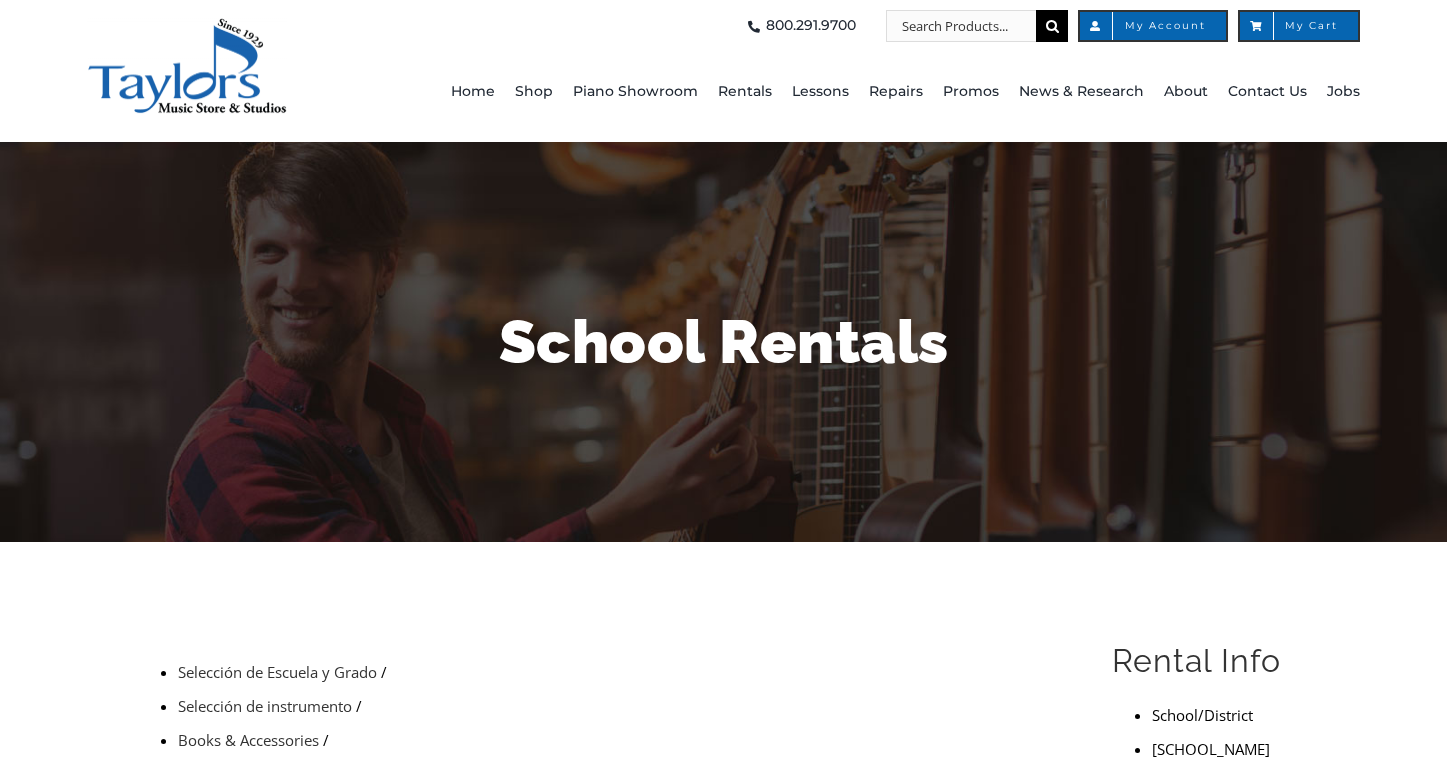 scroll, scrollTop: 0, scrollLeft: 0, axis: both 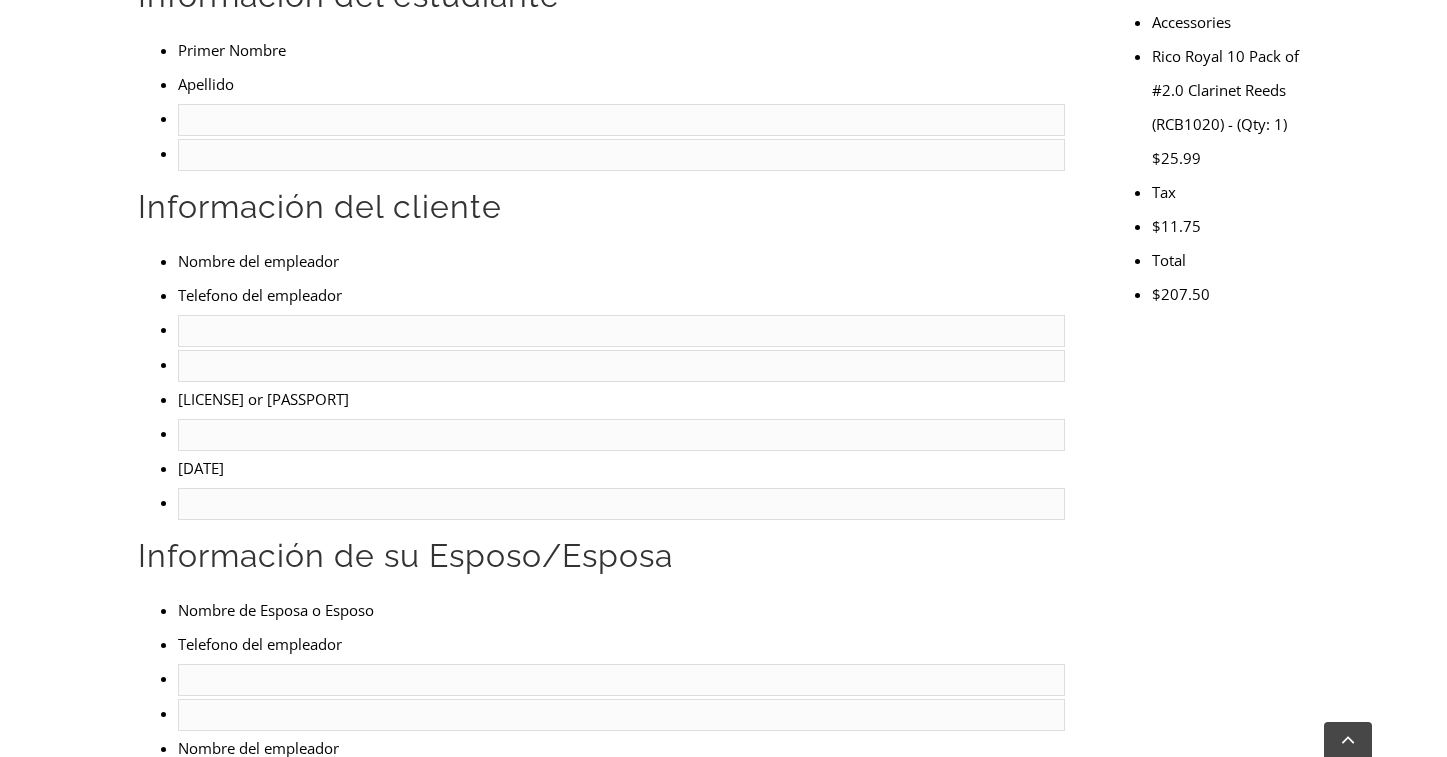 type on "2" 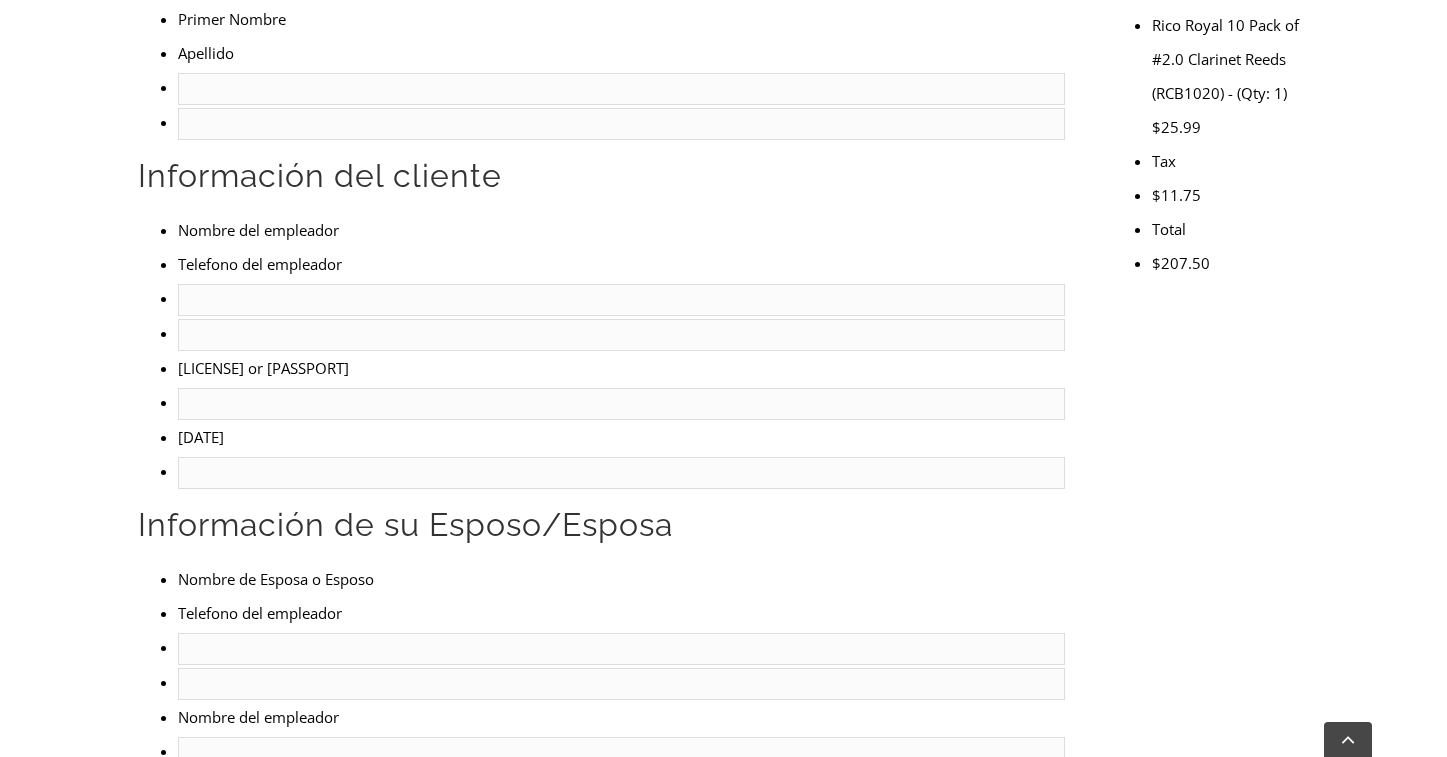 scroll, scrollTop: 1069, scrollLeft: 0, axis: vertical 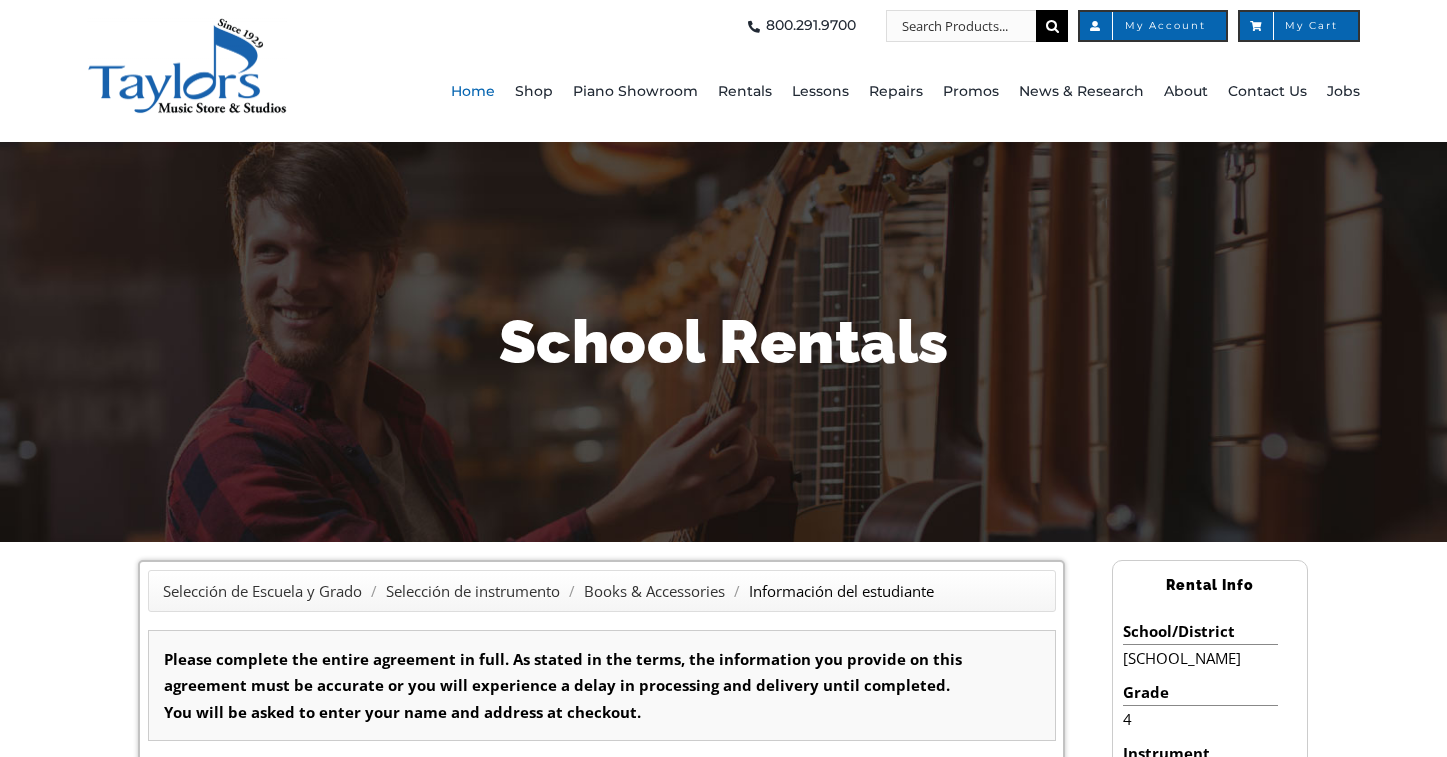 click on "Home" at bounding box center (473, 92) 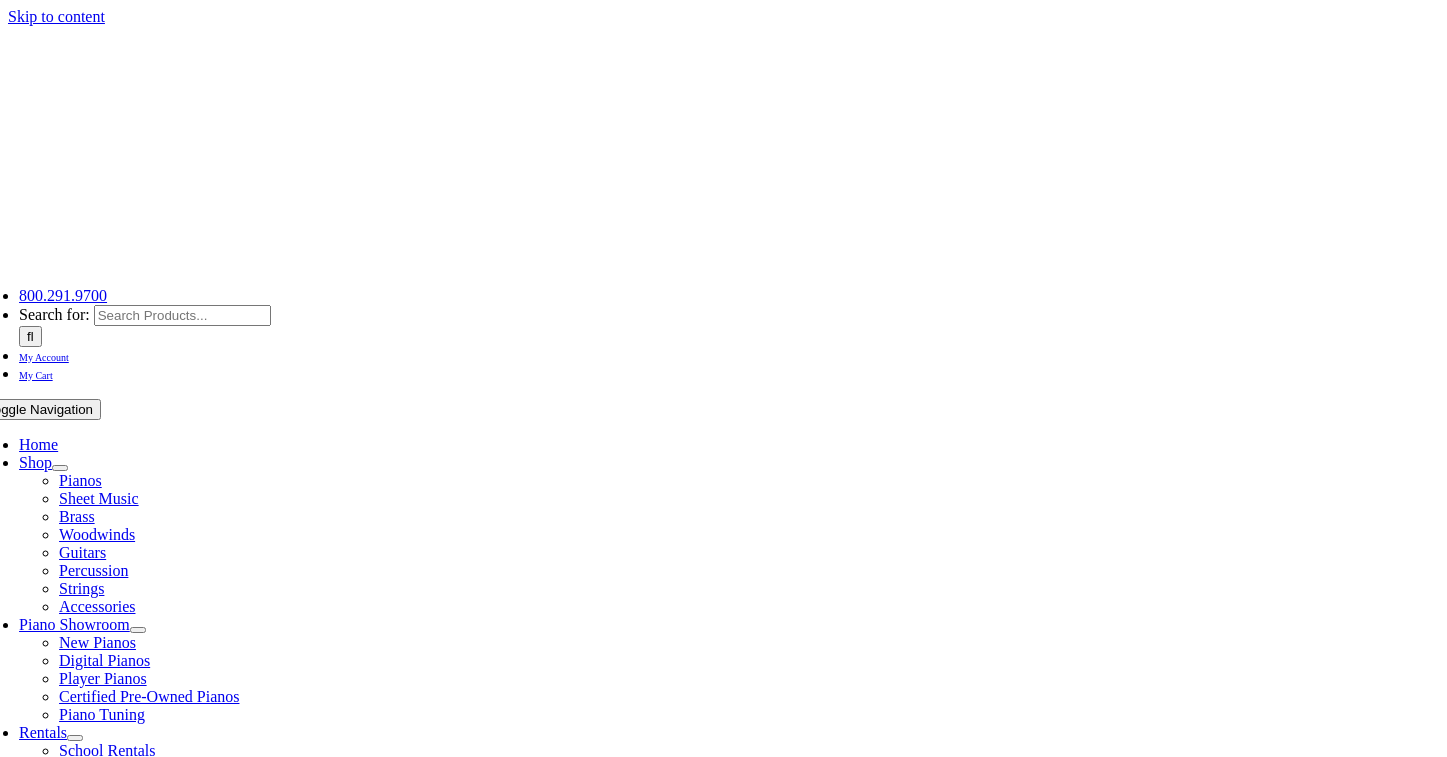 scroll, scrollTop: 0, scrollLeft: 0, axis: both 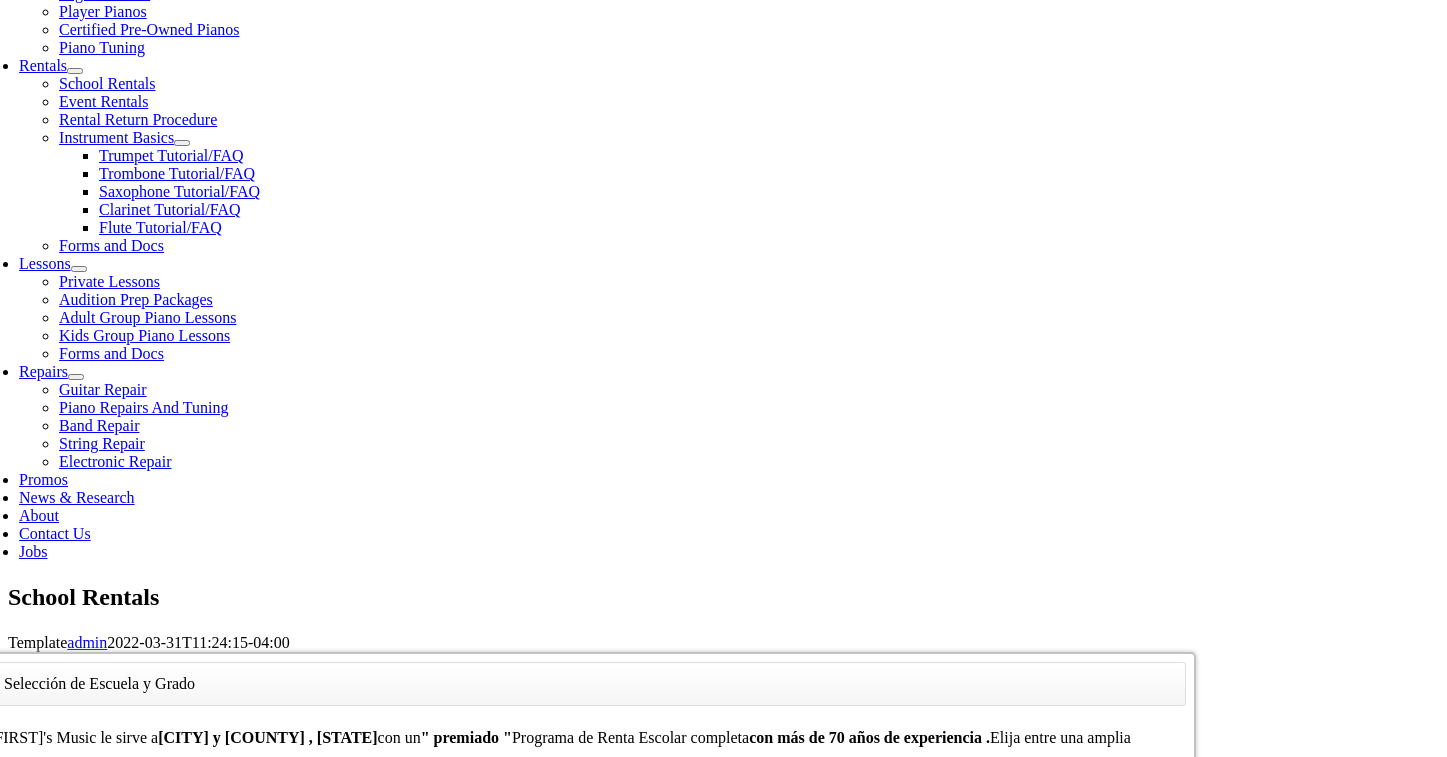 click on "Select Grade..." at bounding box center (279, 929) 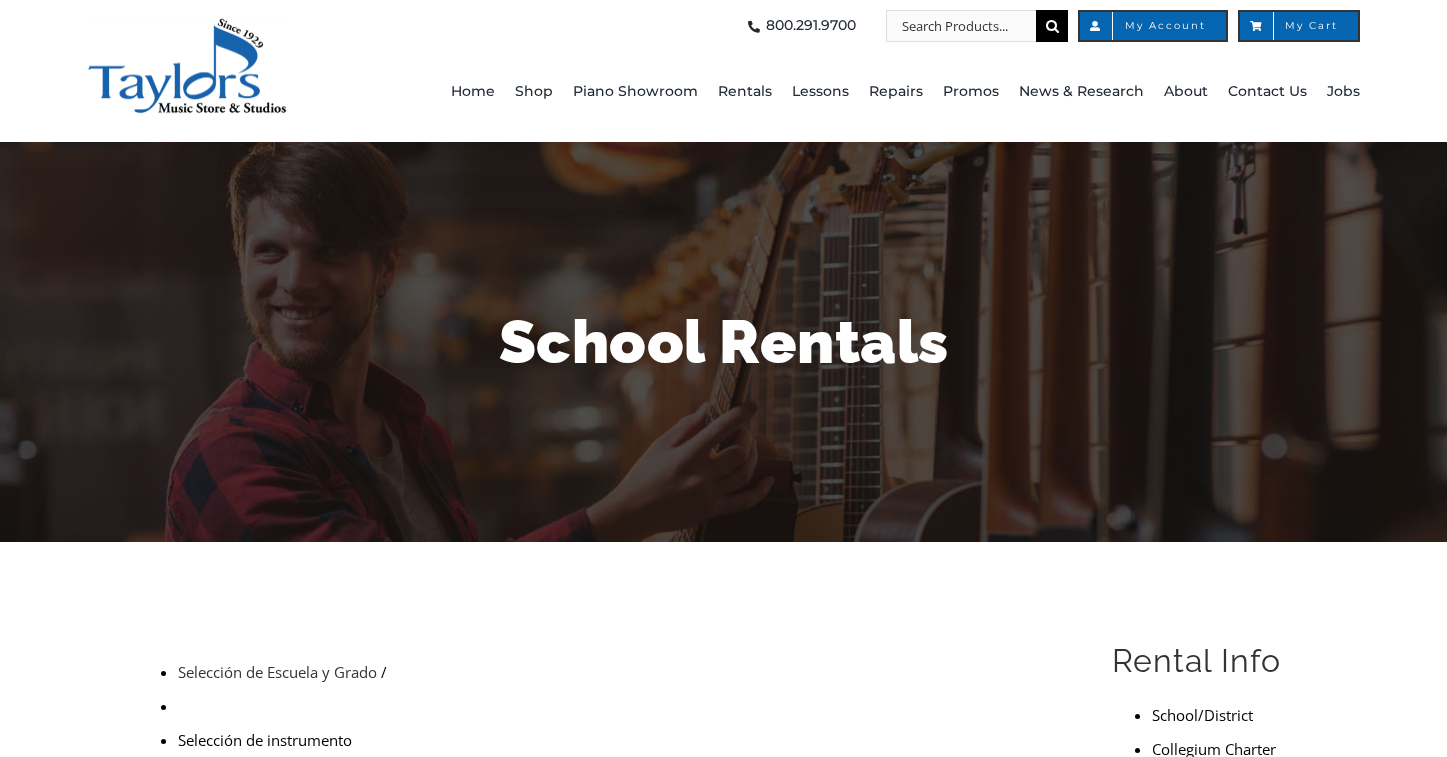 scroll, scrollTop: 0, scrollLeft: 0, axis: both 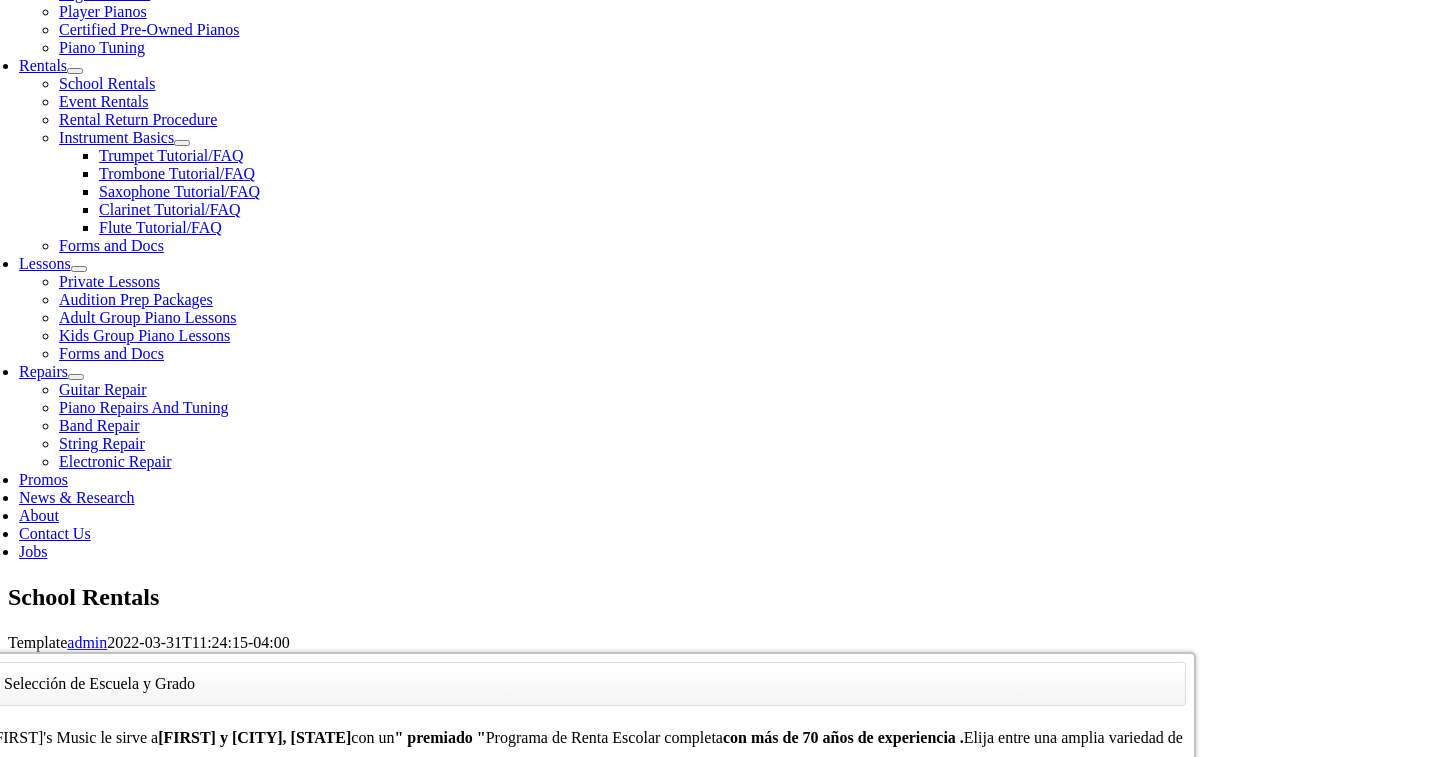 click on "Continue >>" at bounding box center (498, 1081) 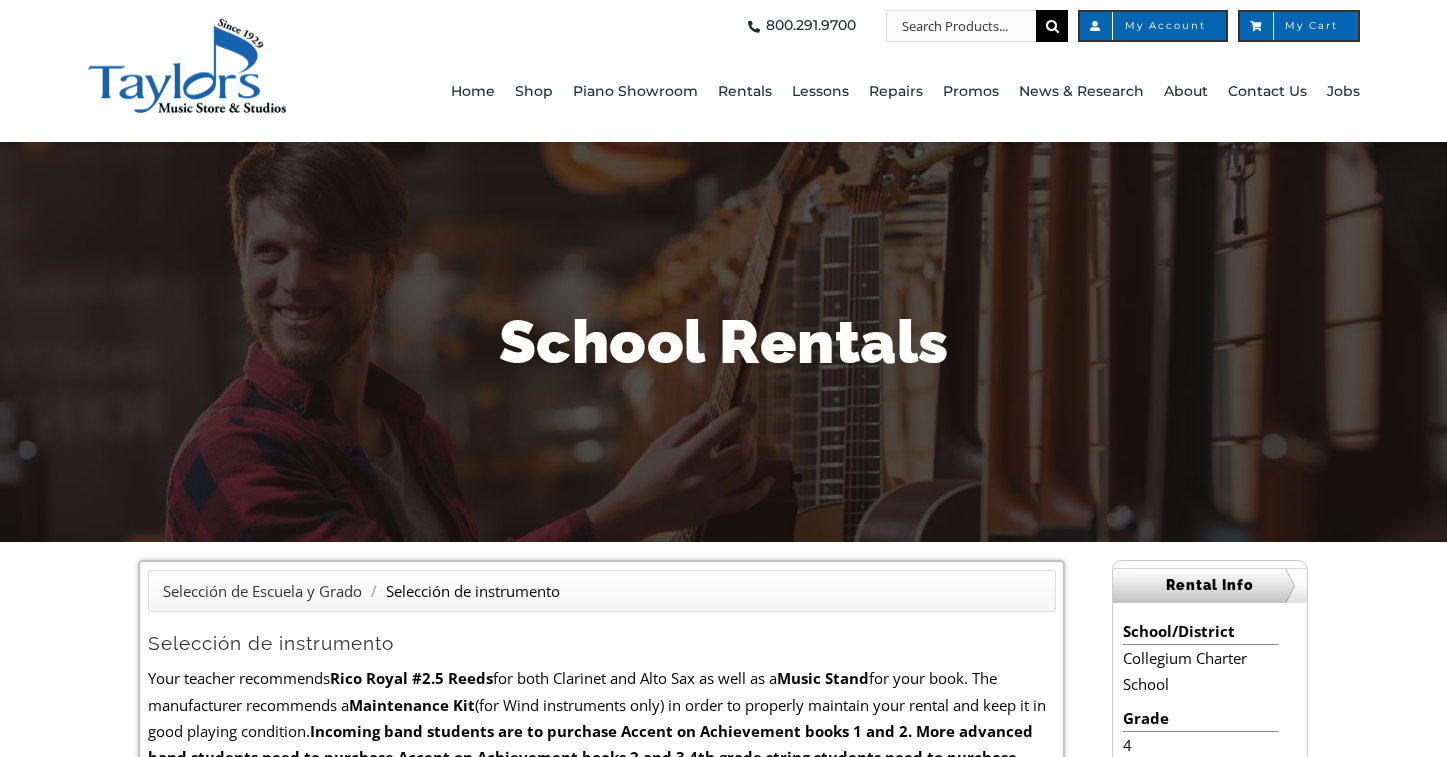 scroll, scrollTop: 0, scrollLeft: 0, axis: both 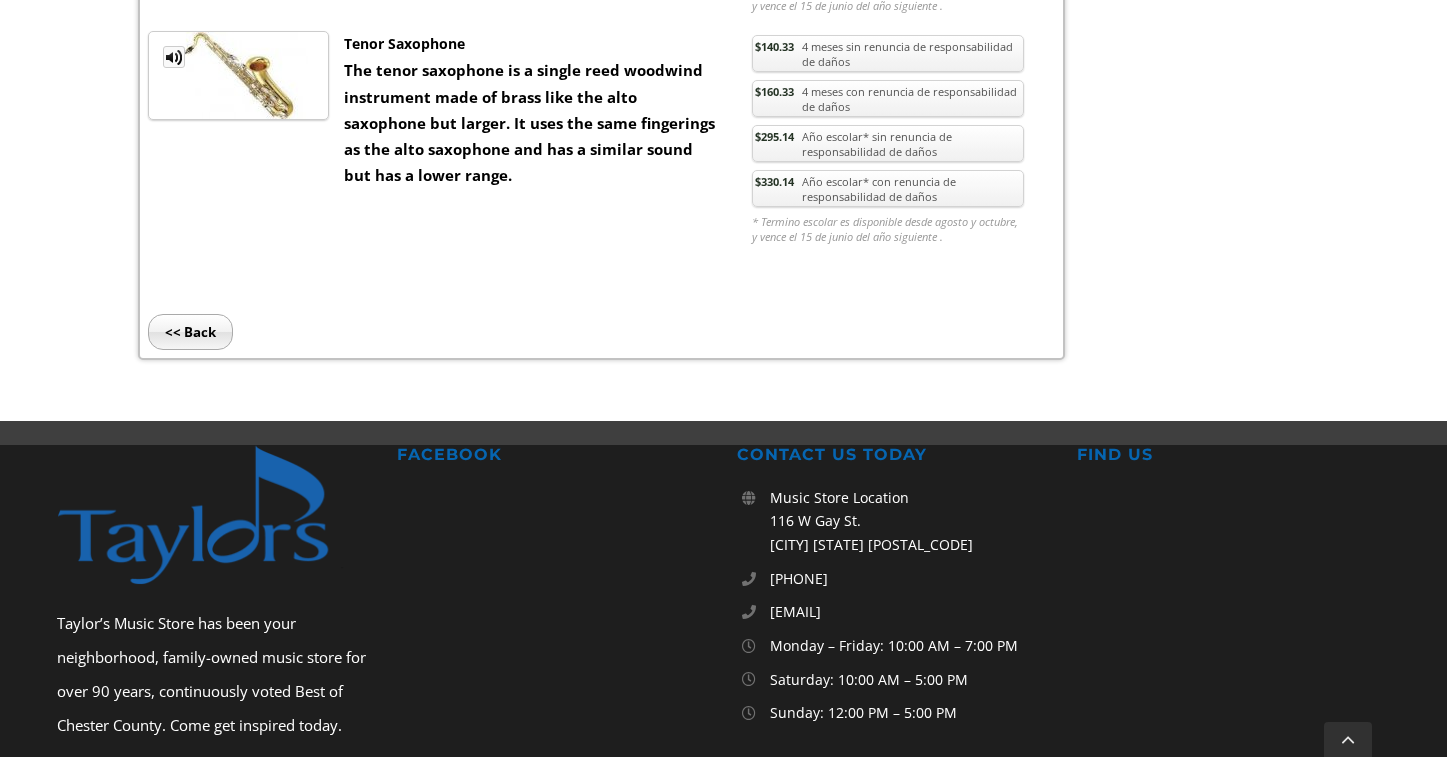 click on "$330.14" at bounding box center (774, 181) 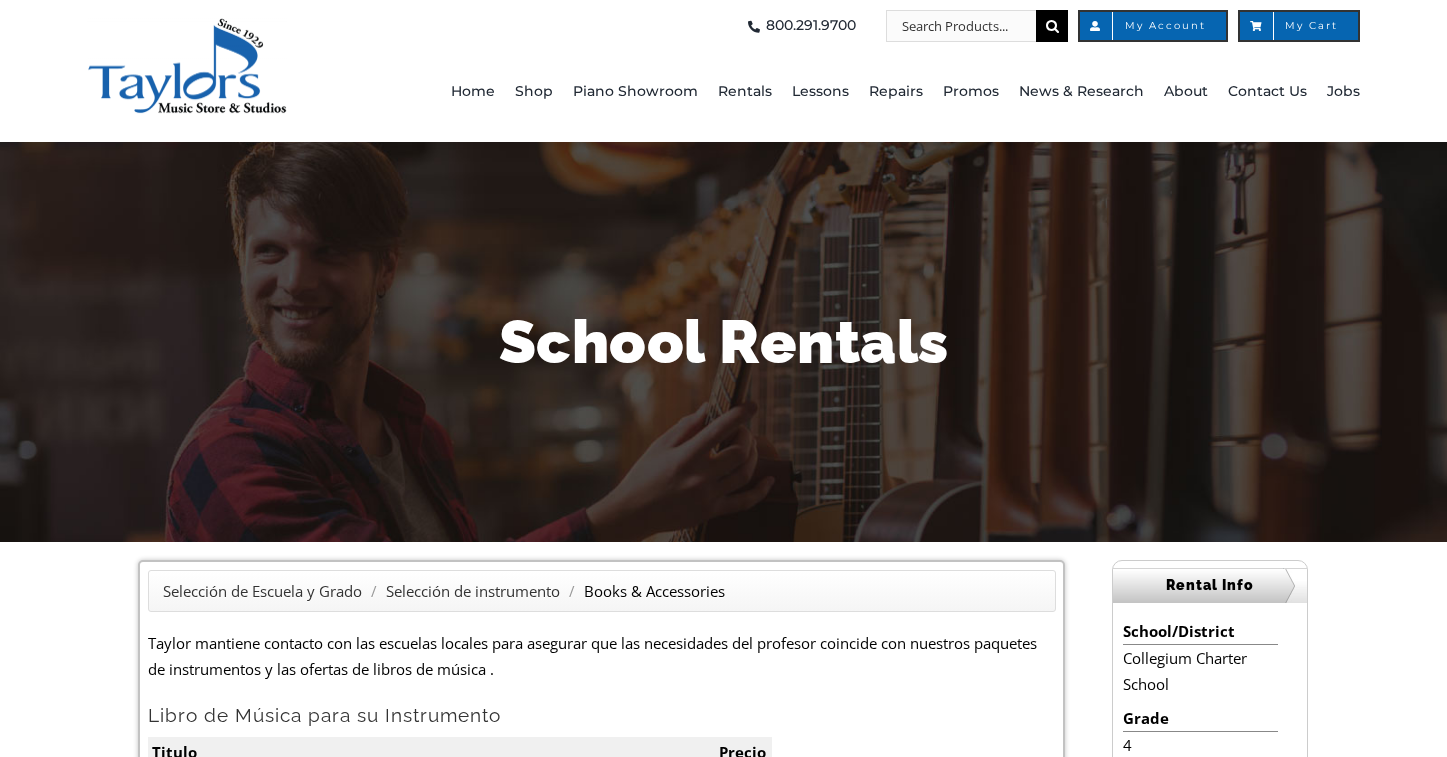 scroll, scrollTop: 0, scrollLeft: 0, axis: both 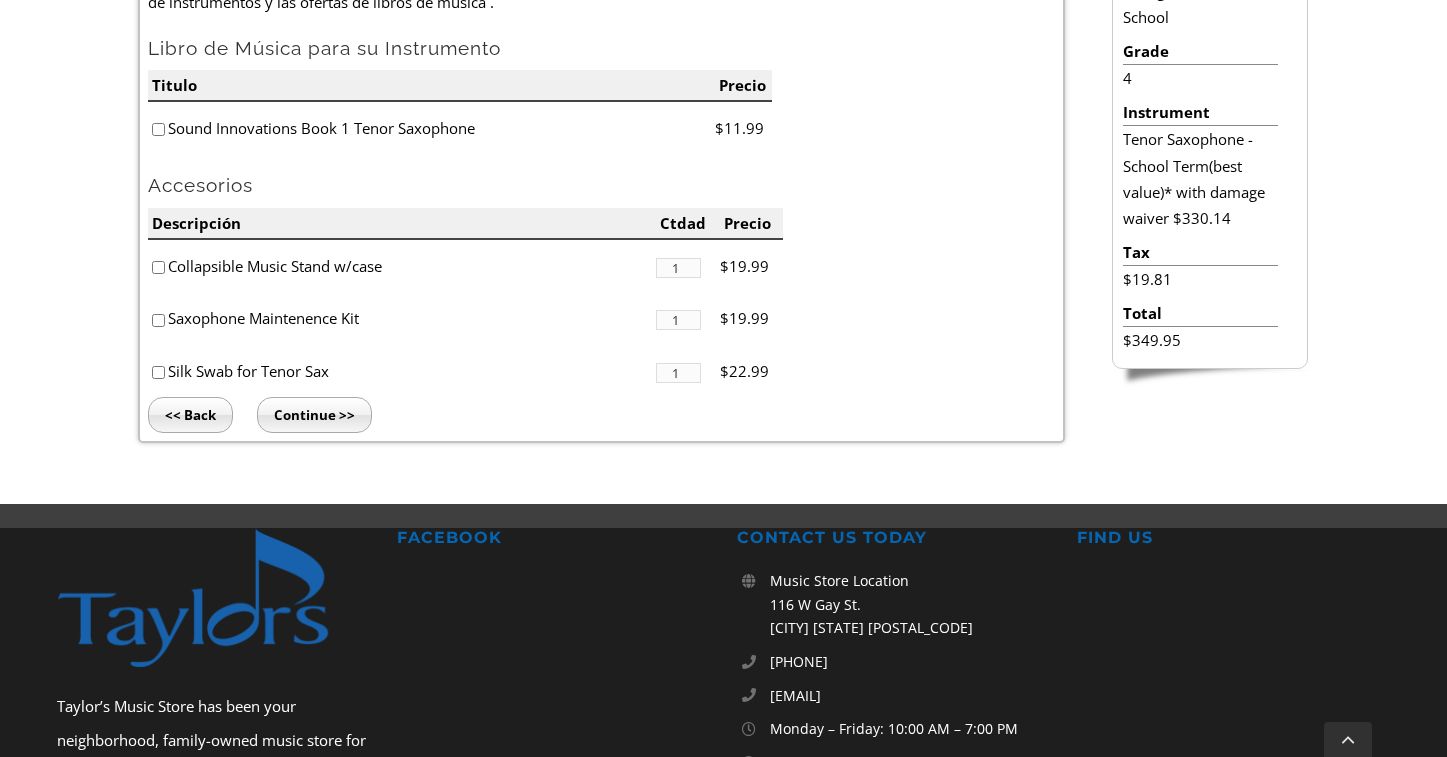 click on "Continue >>" at bounding box center (314, 415) 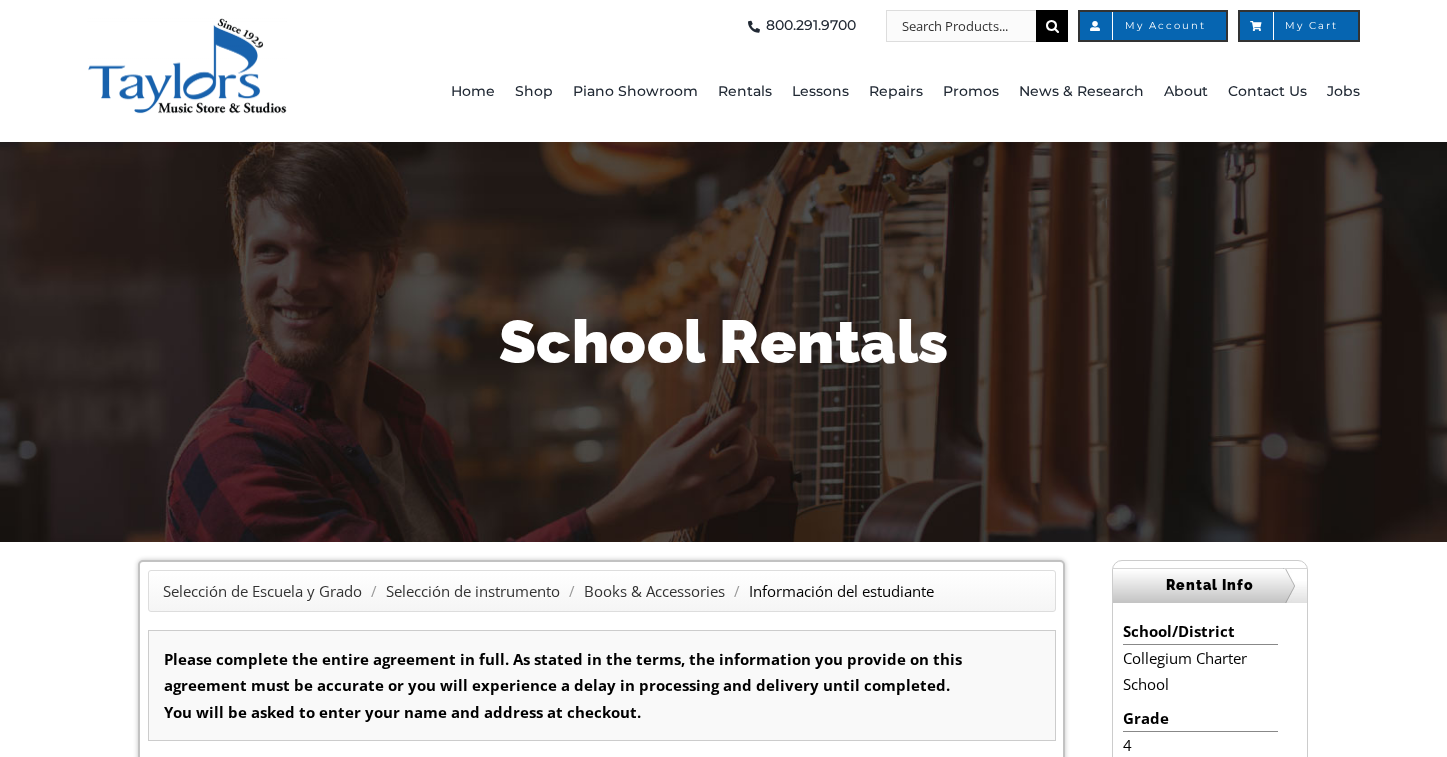 scroll, scrollTop: 0, scrollLeft: 0, axis: both 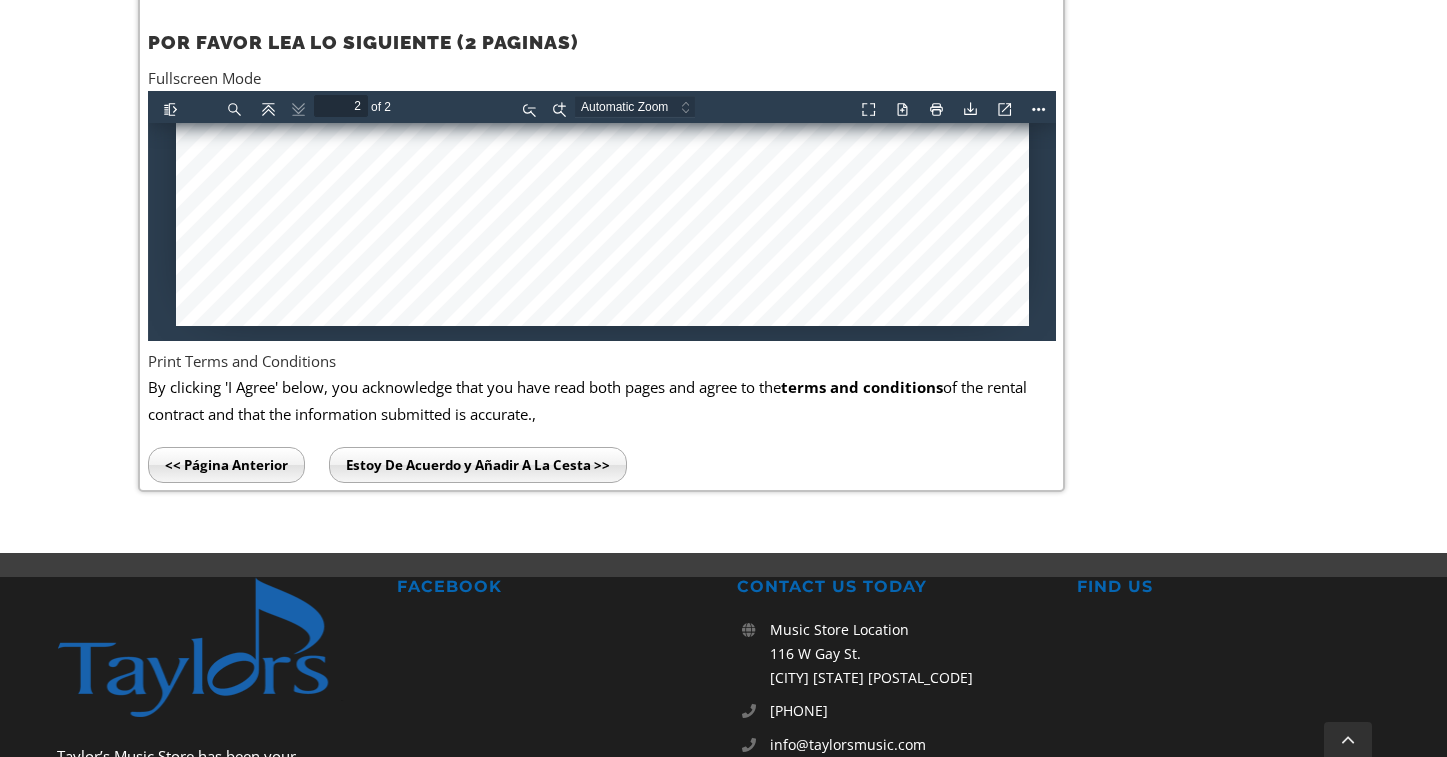type on "1" 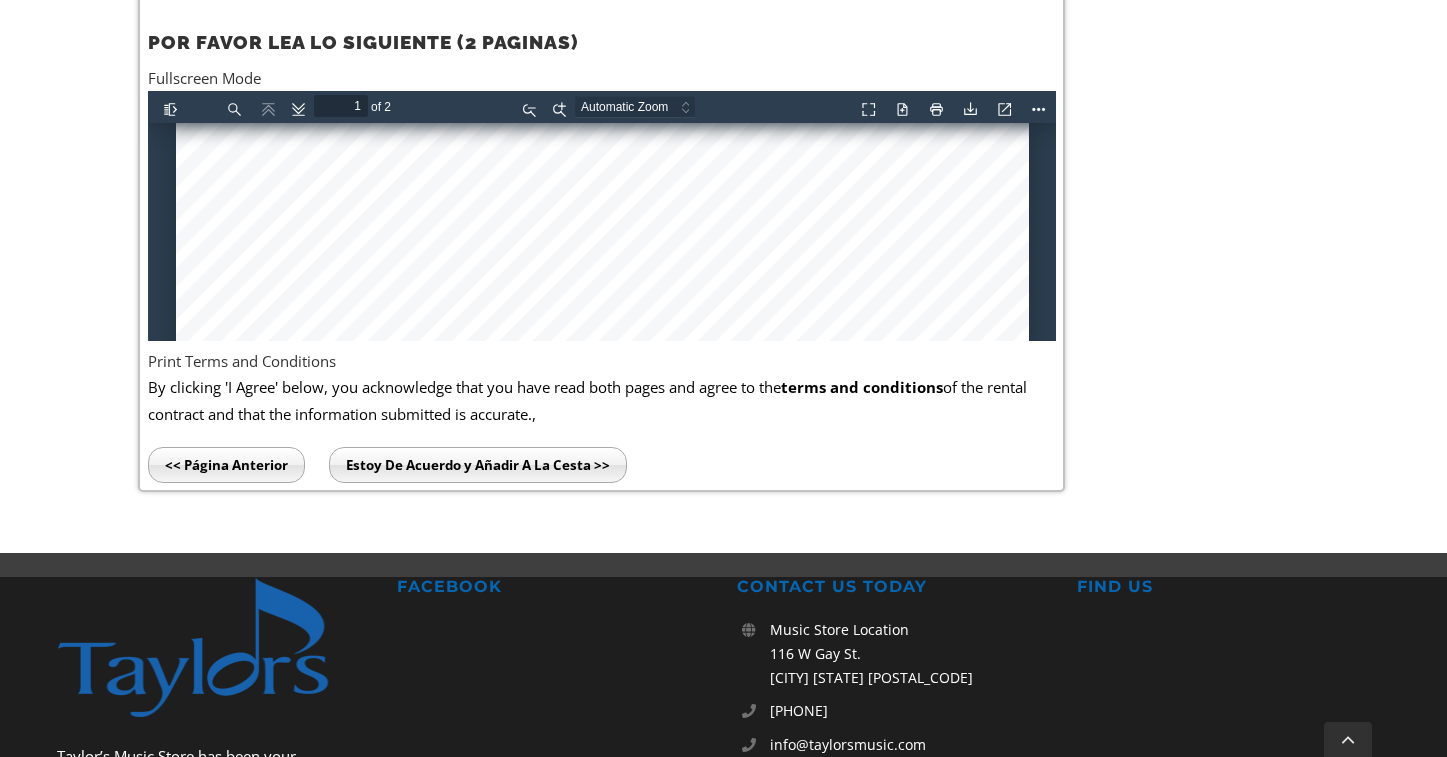 scroll, scrollTop: 0, scrollLeft: 0, axis: both 